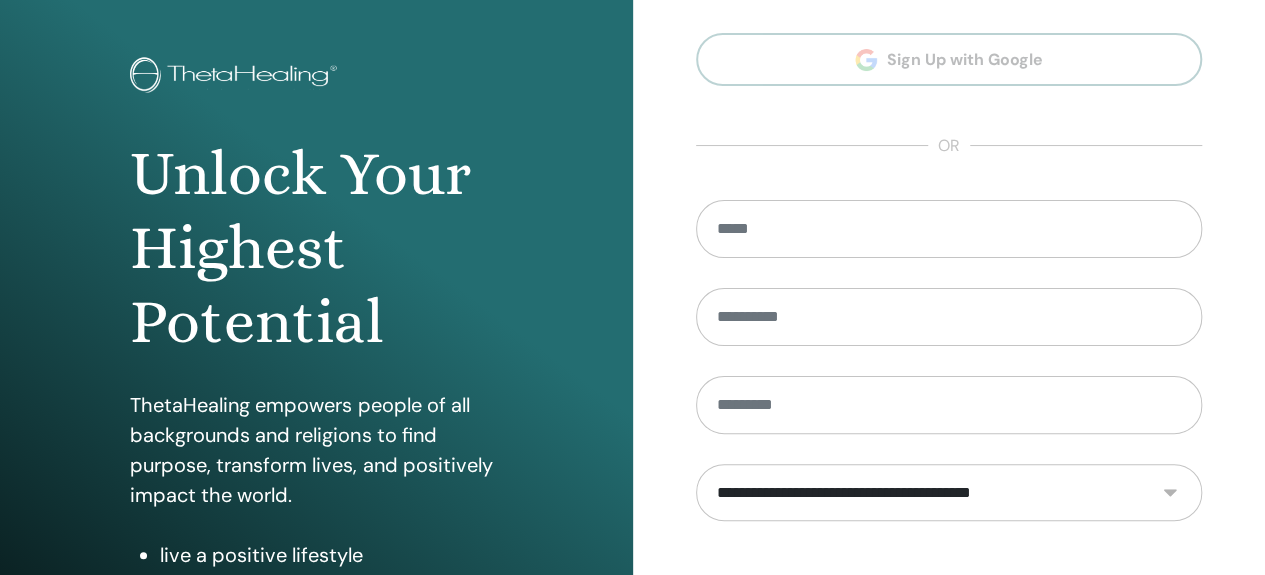 scroll, scrollTop: 100, scrollLeft: 0, axis: vertical 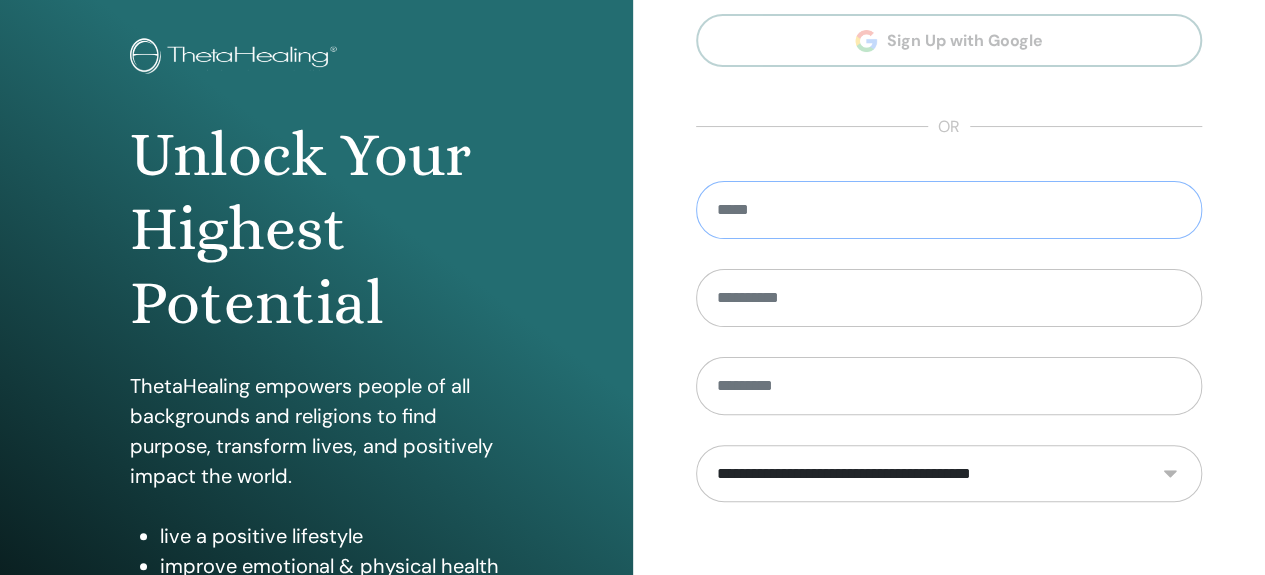 click at bounding box center [949, 210] 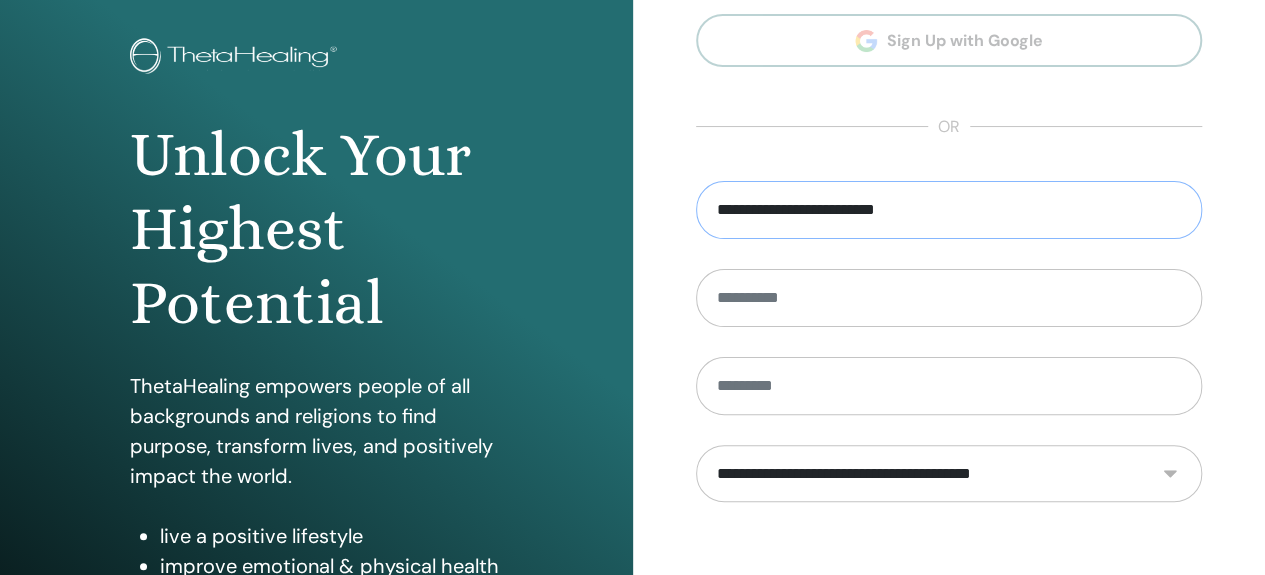 type on "**********" 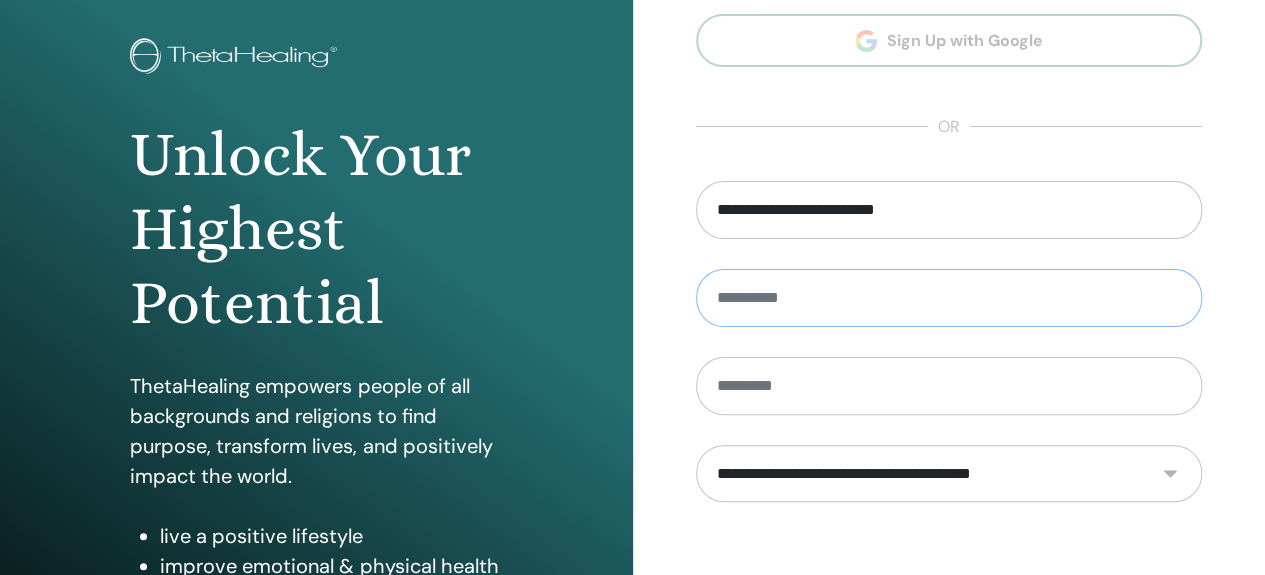click at bounding box center [949, 298] 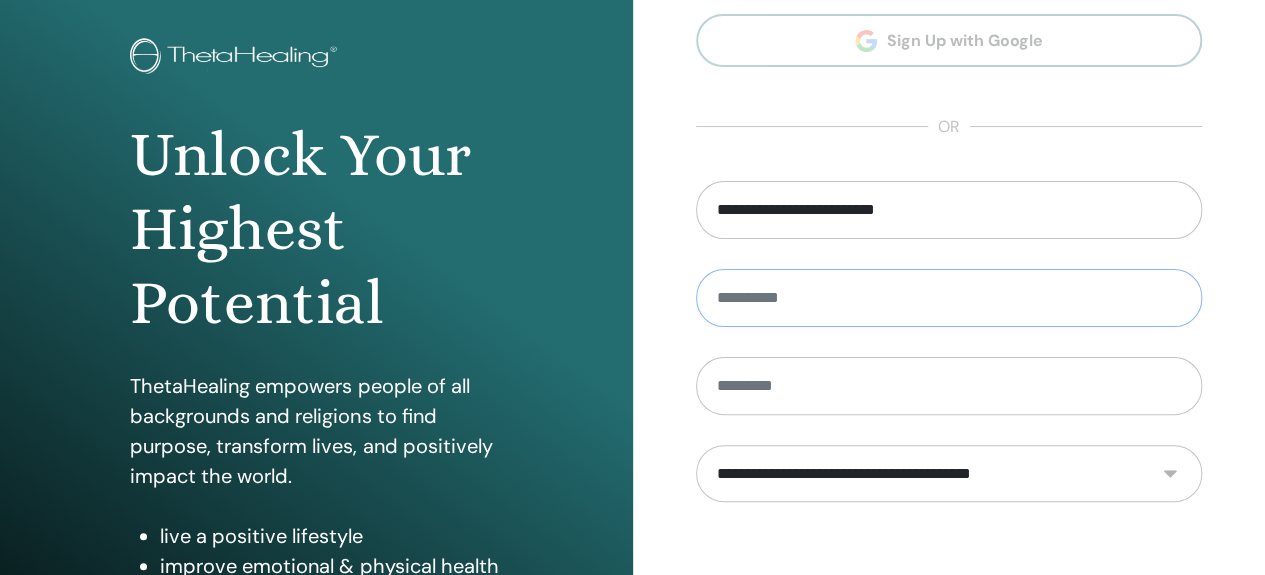 type on "******" 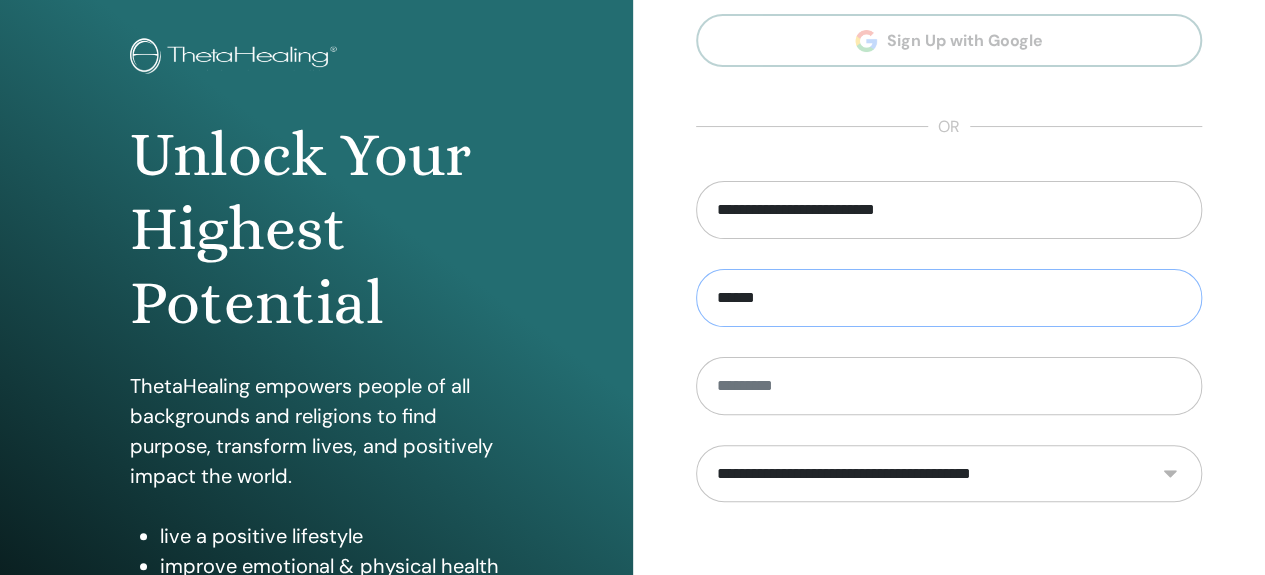 type on "*********" 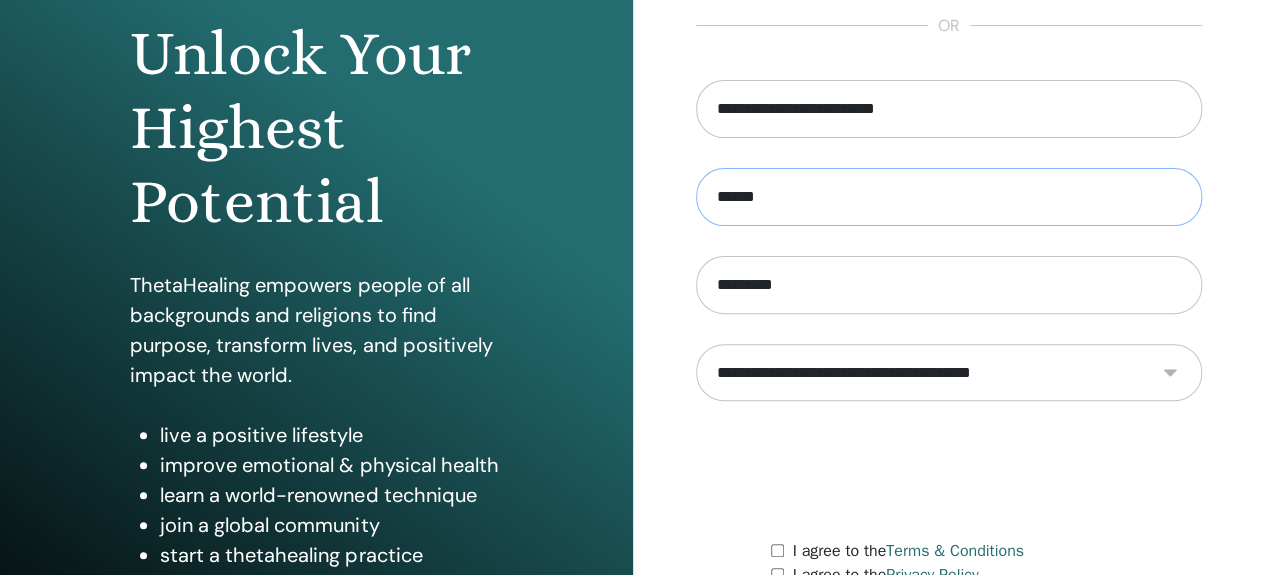scroll, scrollTop: 300, scrollLeft: 0, axis: vertical 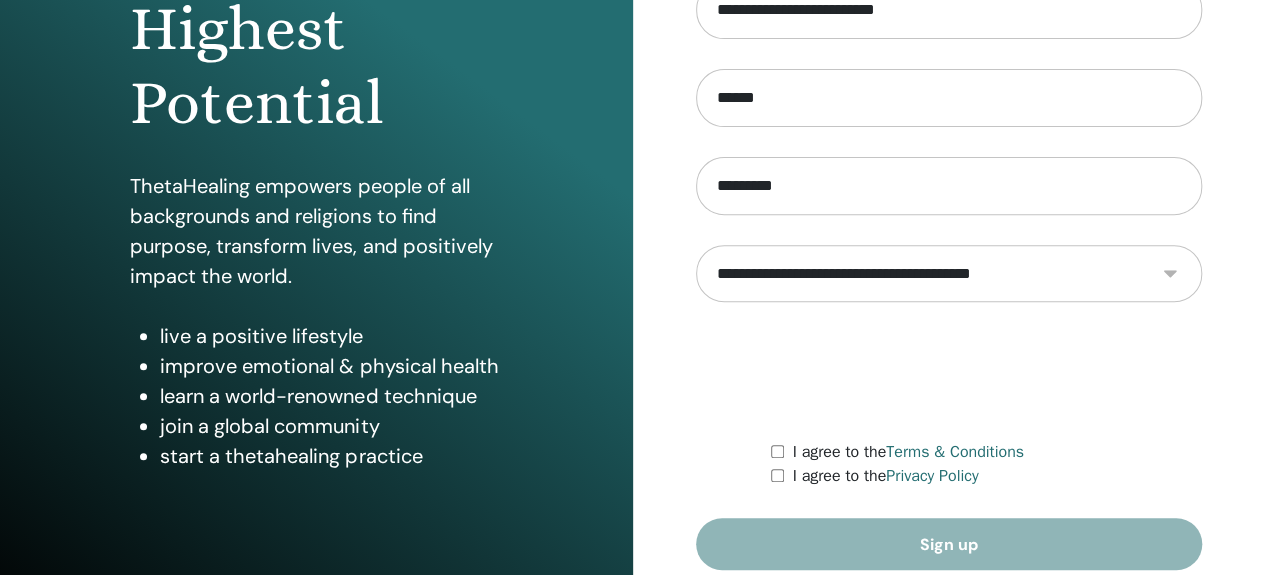 click on "**********" at bounding box center (949, 273) 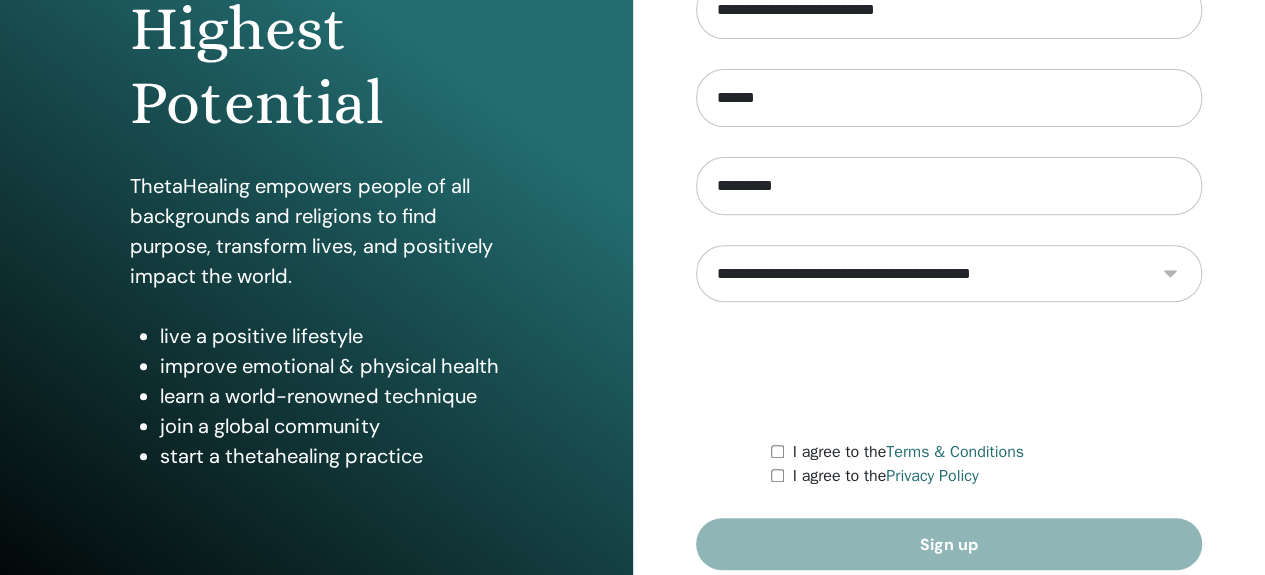 select on "***" 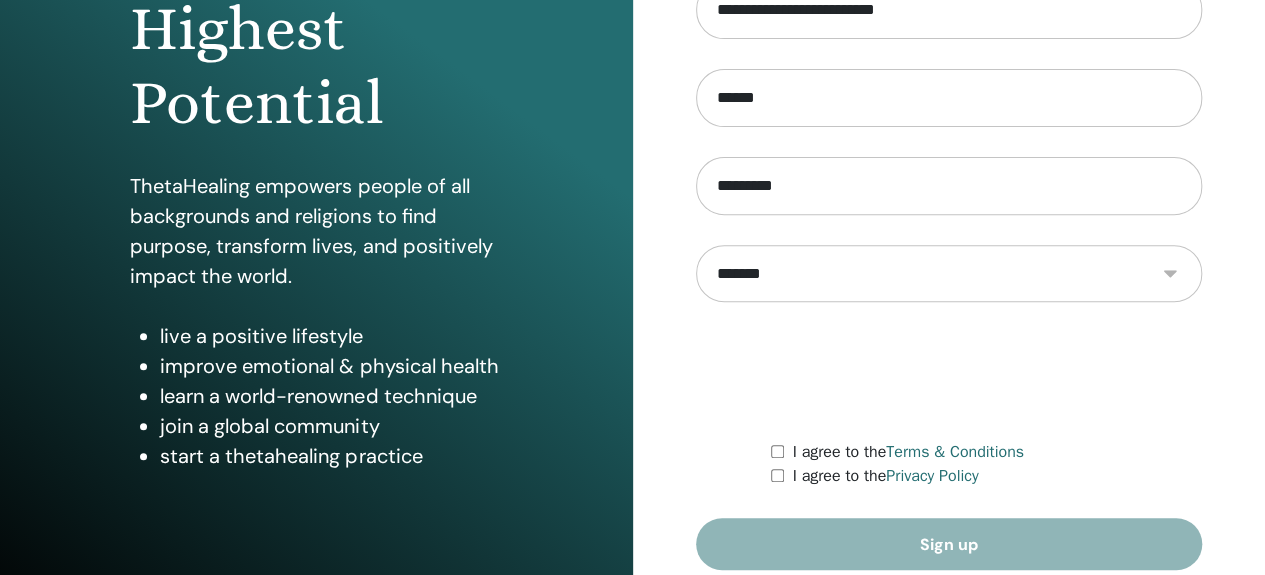 click on "**********" at bounding box center (949, 273) 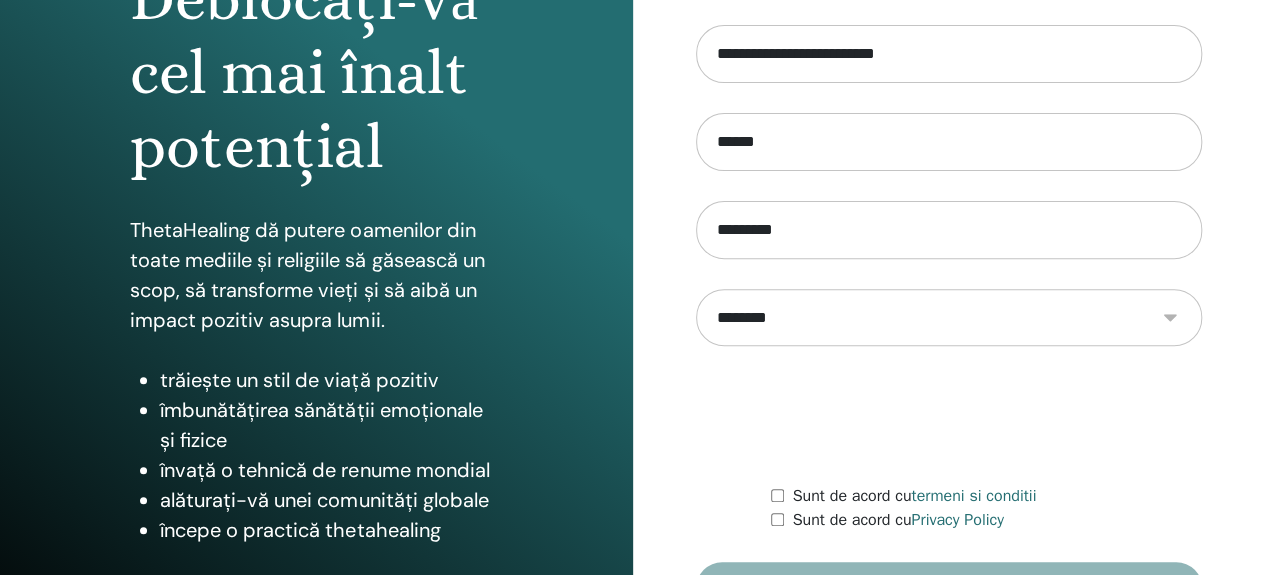 scroll, scrollTop: 300, scrollLeft: 0, axis: vertical 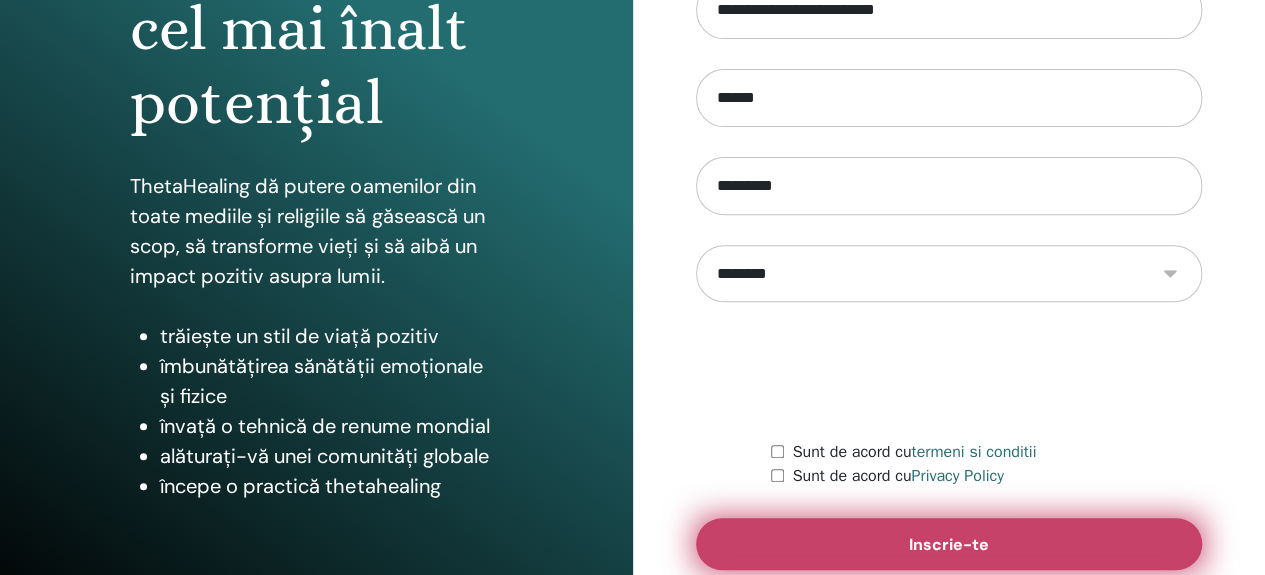 click on "Inscrie-te" at bounding box center (949, 544) 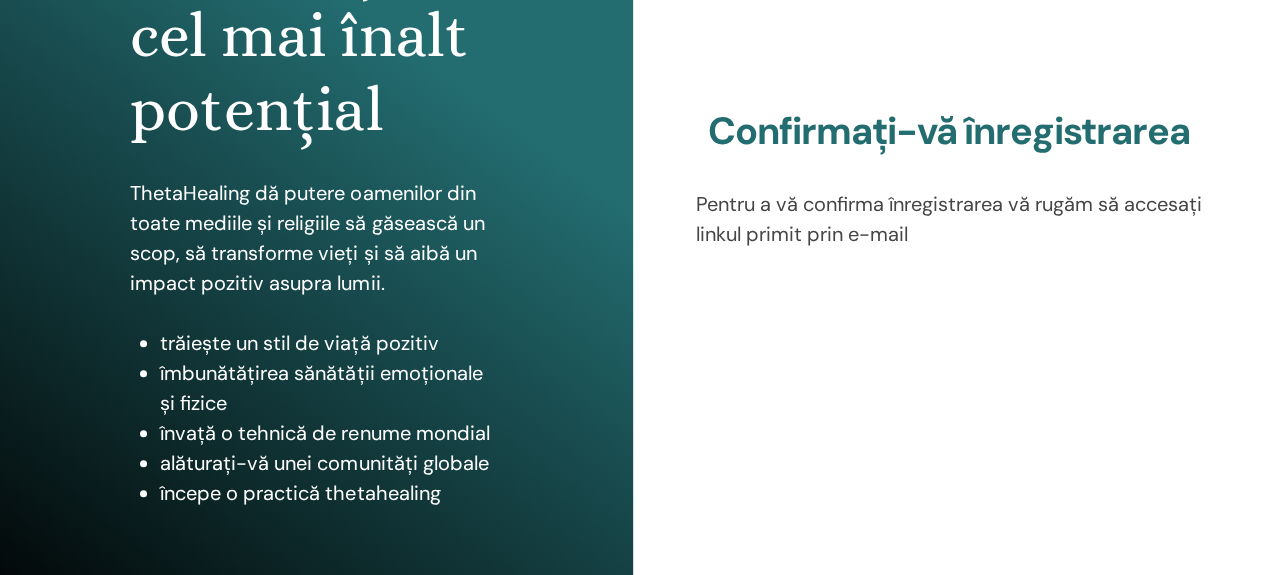 scroll, scrollTop: 384, scrollLeft: 0, axis: vertical 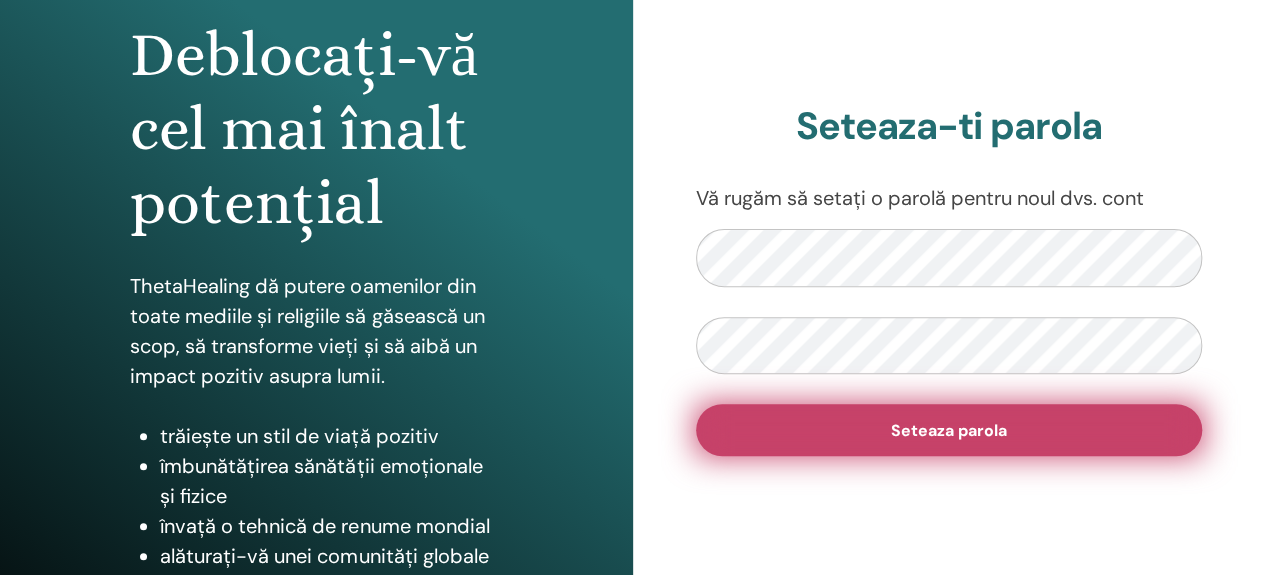 click on "Seteaza parola" at bounding box center (949, 430) 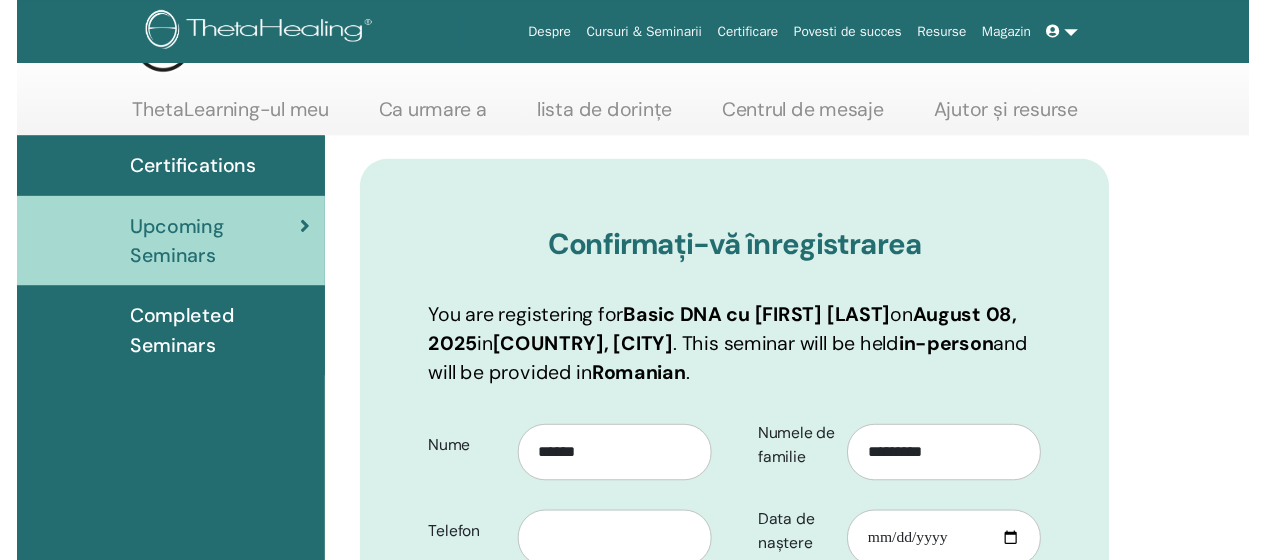scroll, scrollTop: 279, scrollLeft: 0, axis: vertical 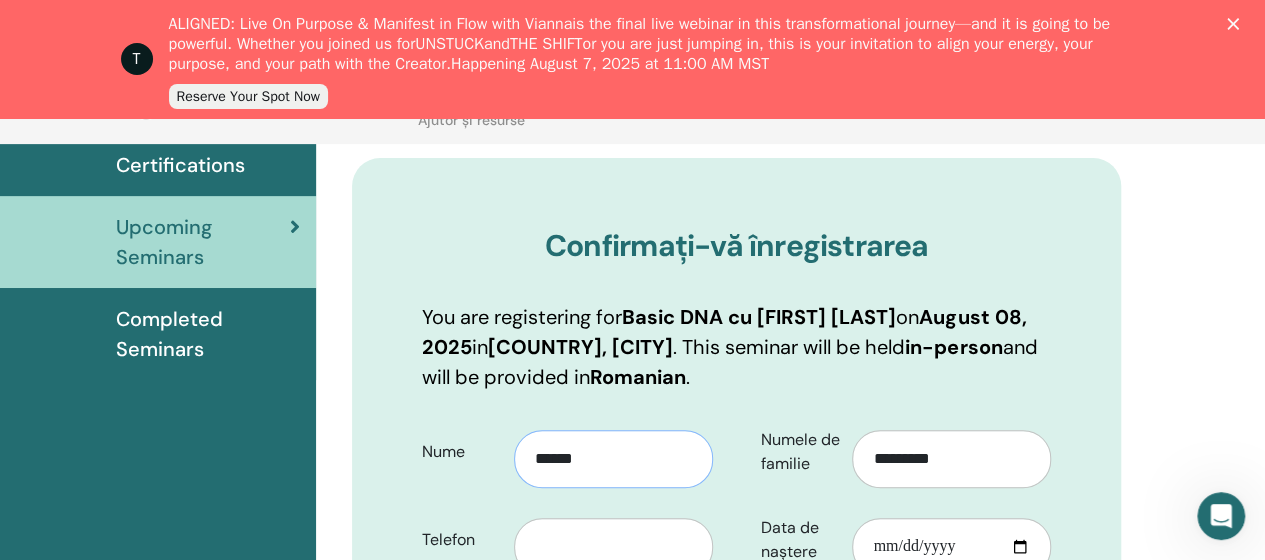 click on "******" at bounding box center (613, 459) 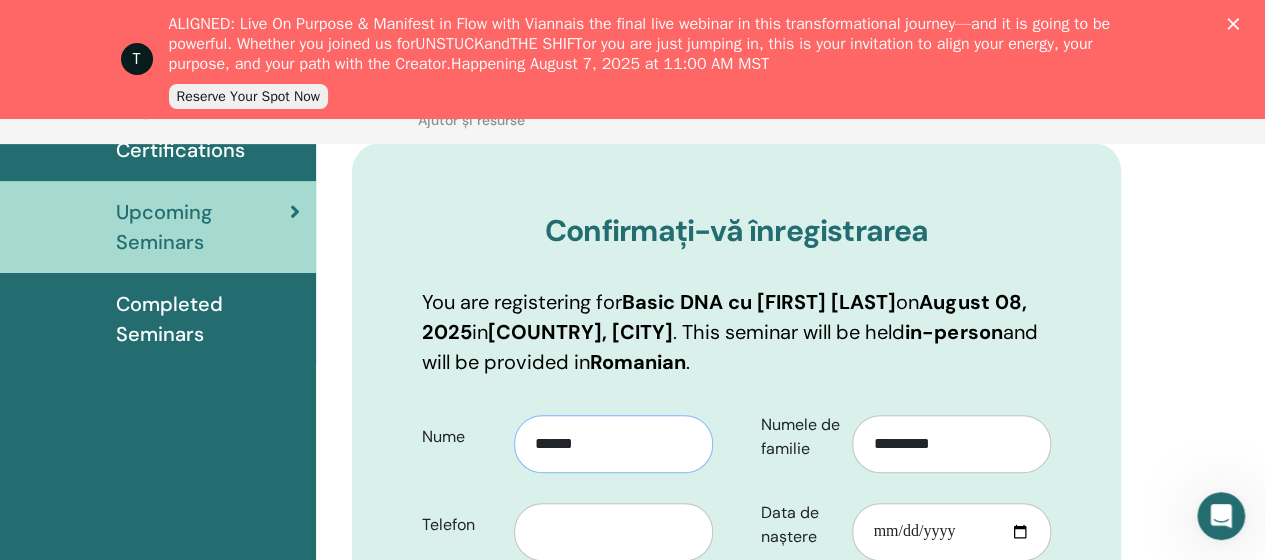scroll, scrollTop: 579, scrollLeft: 0, axis: vertical 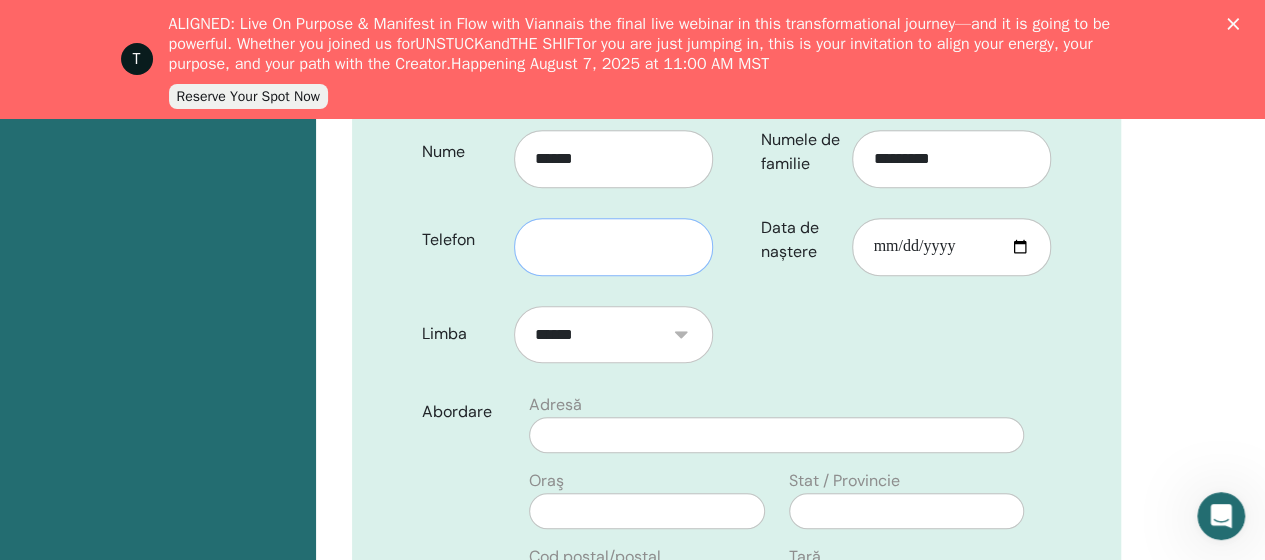 click at bounding box center (613, 247) 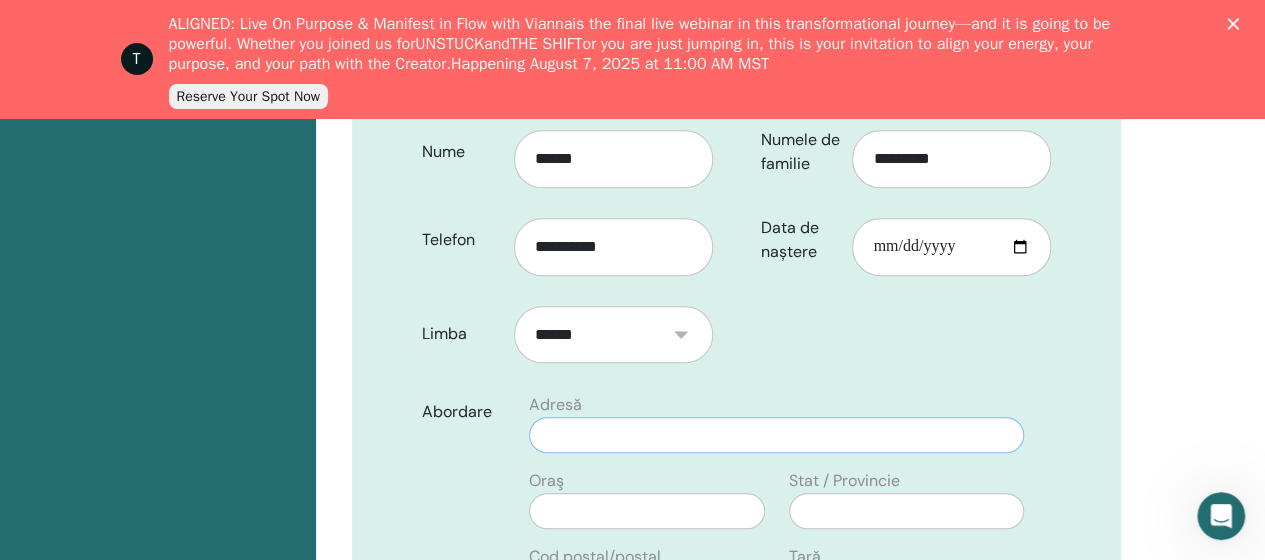 type on "*********" 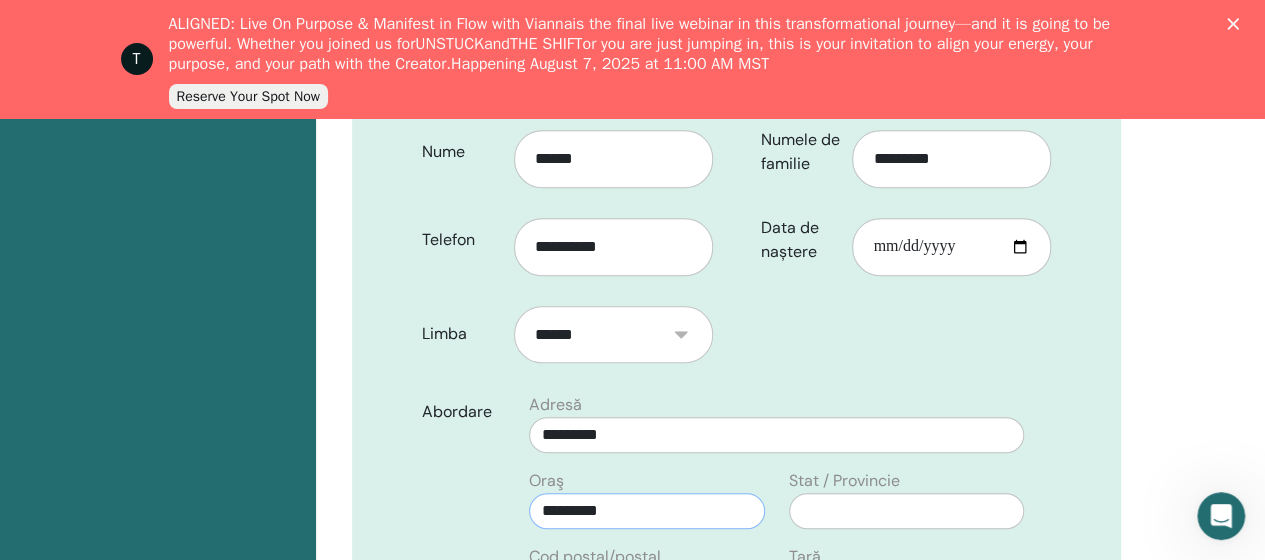 type on "******" 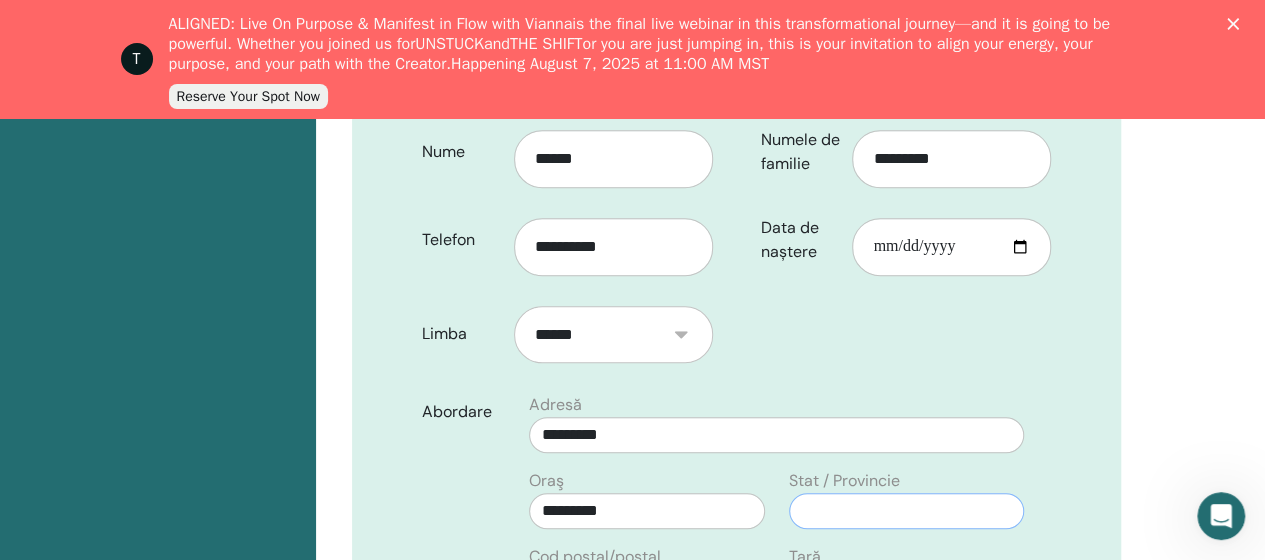 type on "*********" 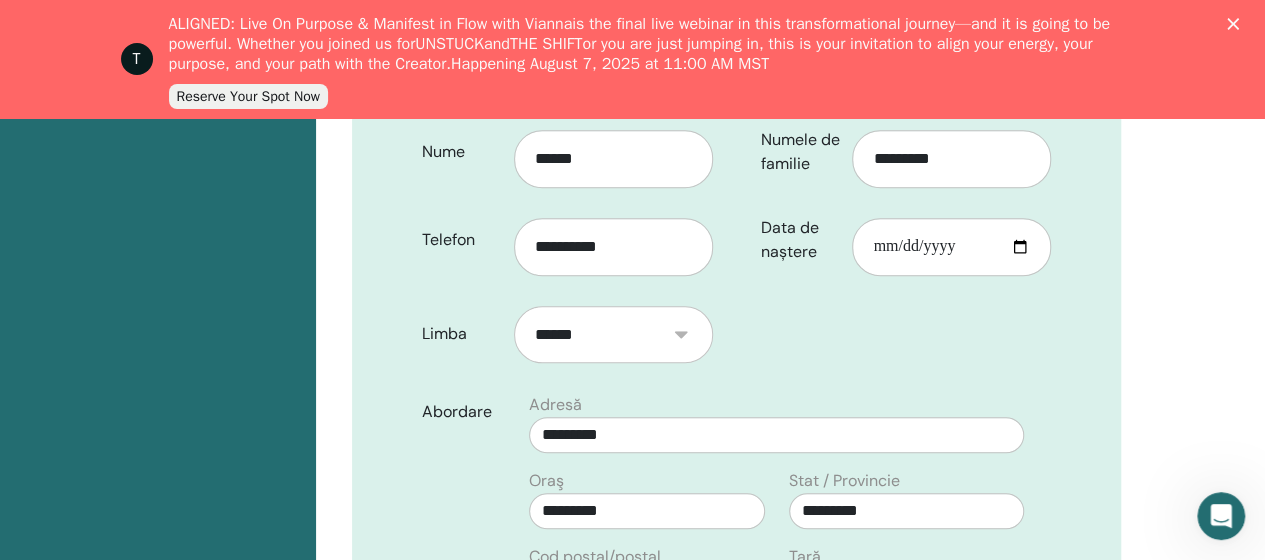 select on "***" 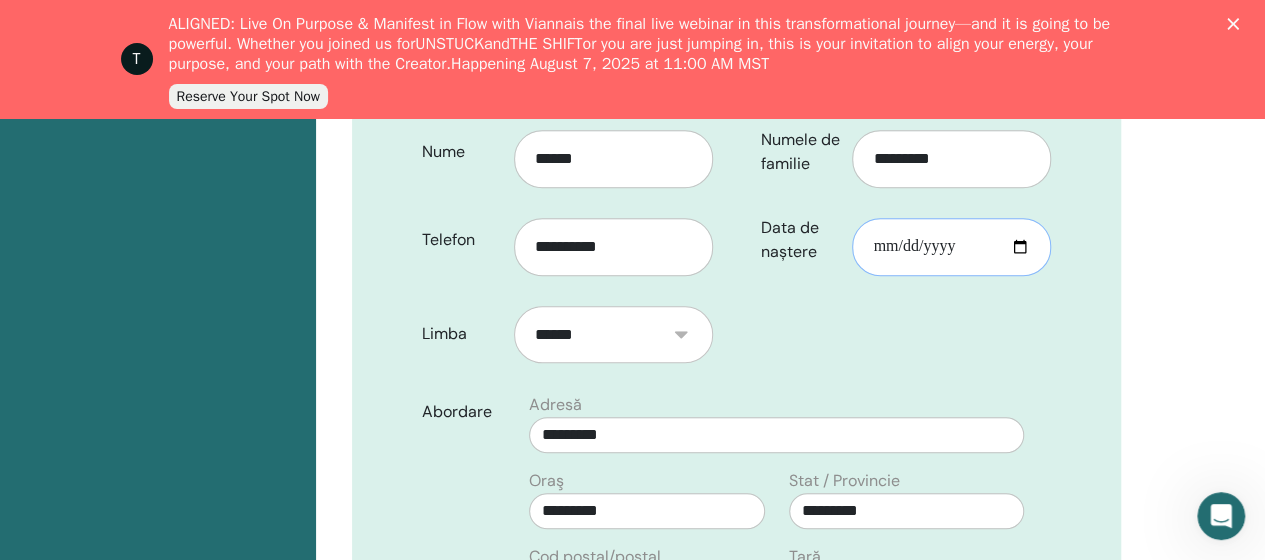 click on "Data de naștere" at bounding box center (951, 247) 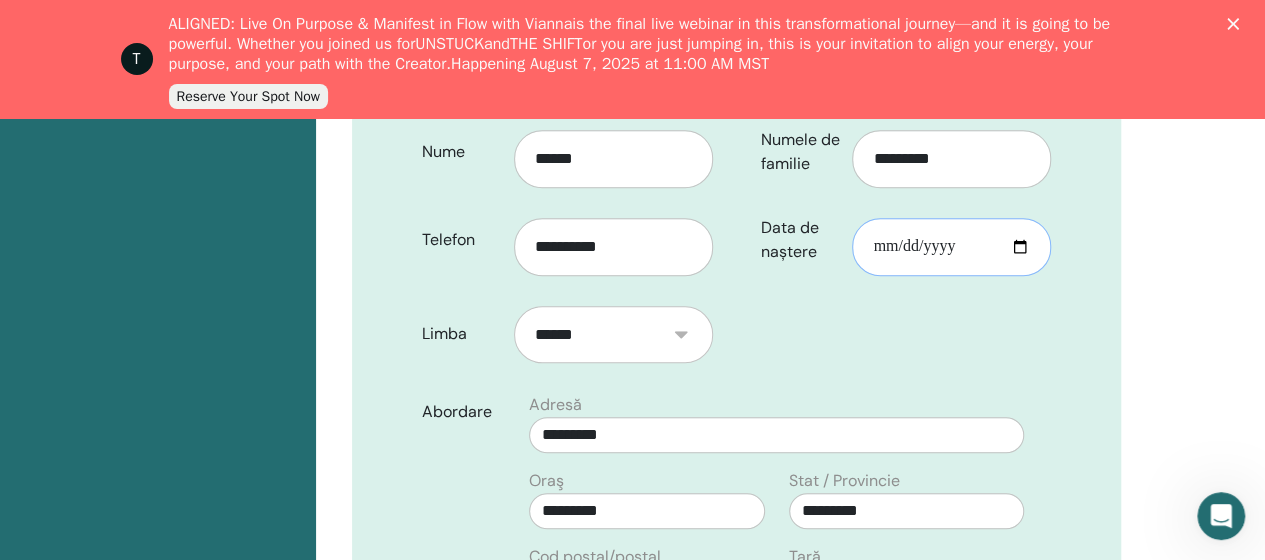 click on "Data de naștere" at bounding box center [951, 247] 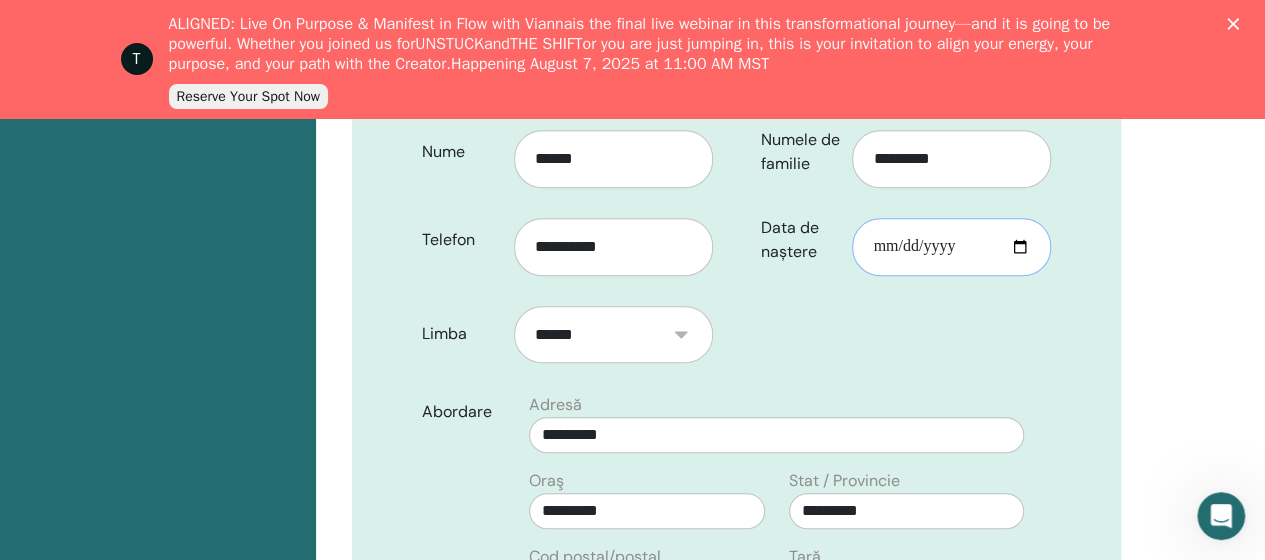 type on "**********" 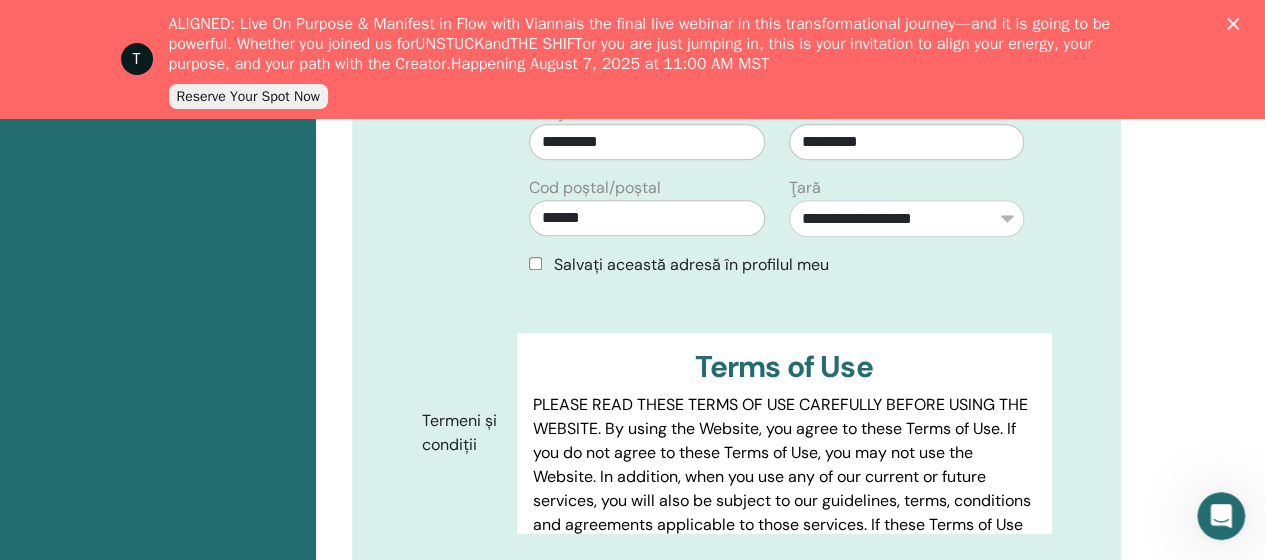scroll, scrollTop: 979, scrollLeft: 0, axis: vertical 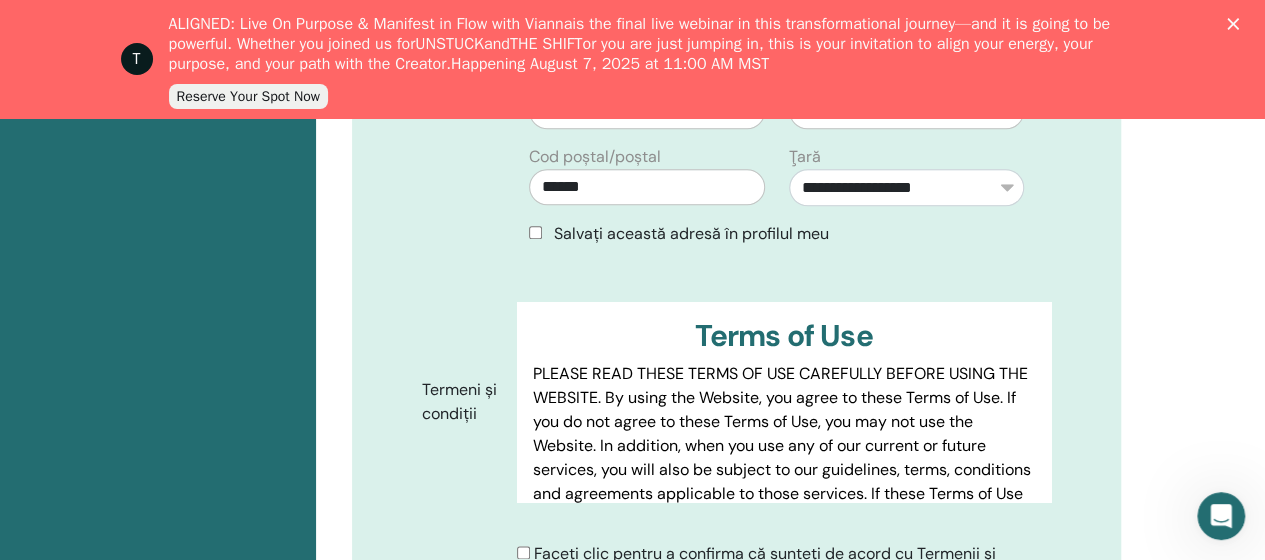 click on "Salvați această adresă în profilul meu" at bounding box center (776, 234) 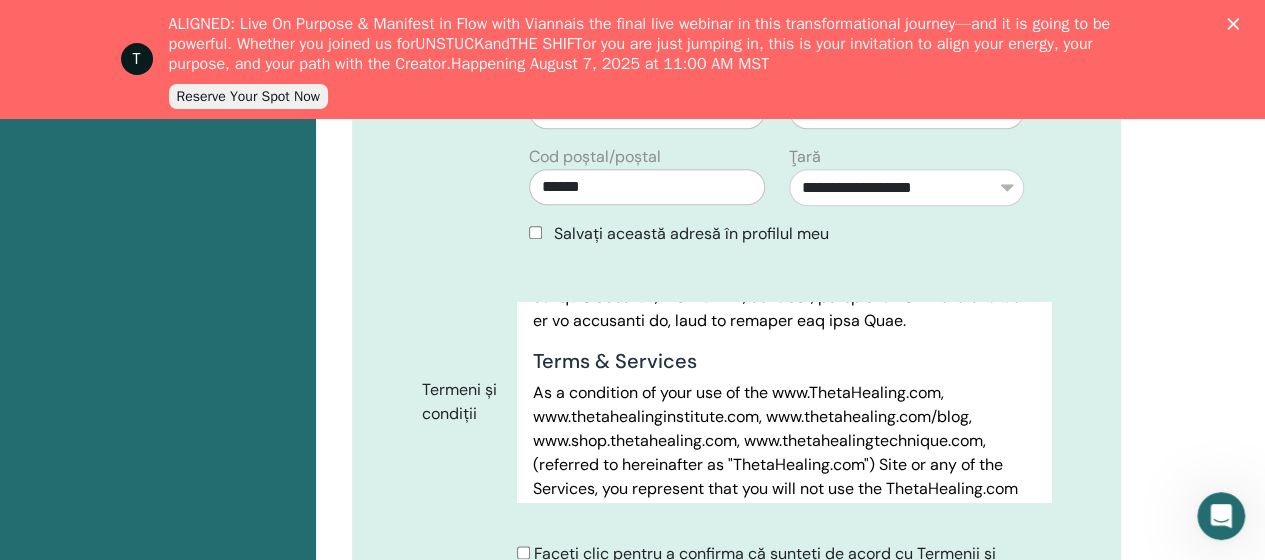 scroll, scrollTop: 700, scrollLeft: 0, axis: vertical 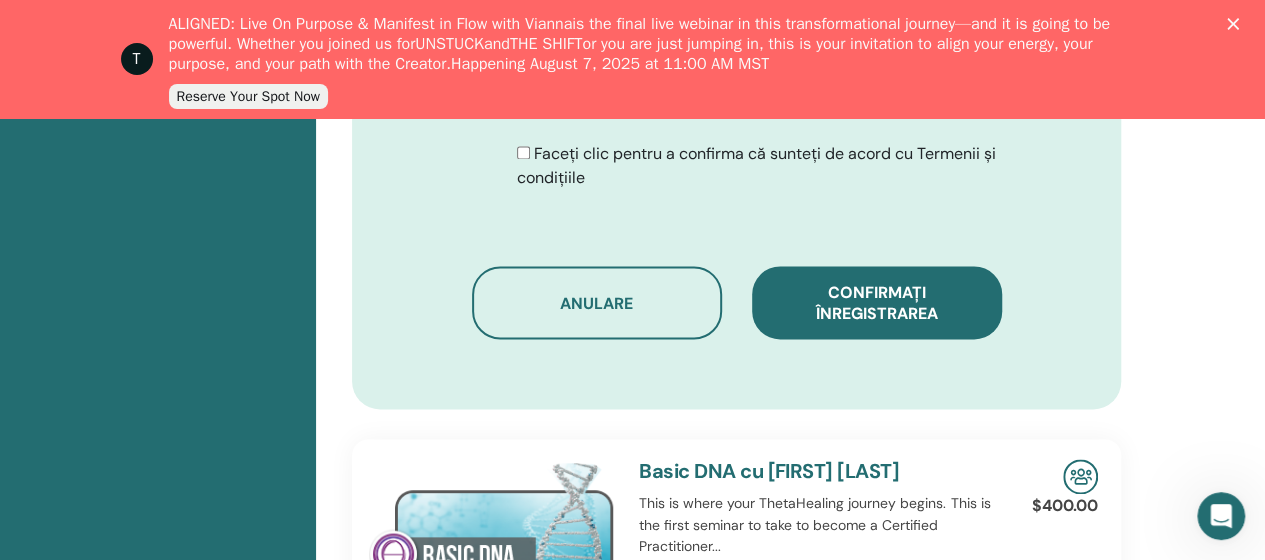 click on "Confirmați înregistrarea" at bounding box center (877, 303) 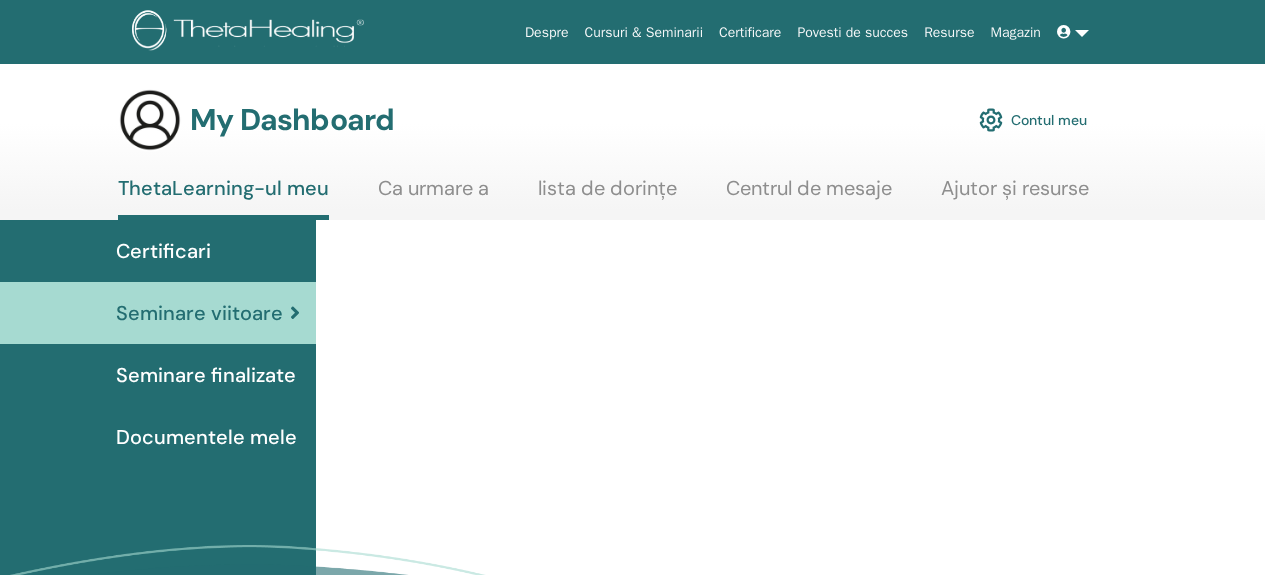 scroll, scrollTop: 0, scrollLeft: 0, axis: both 